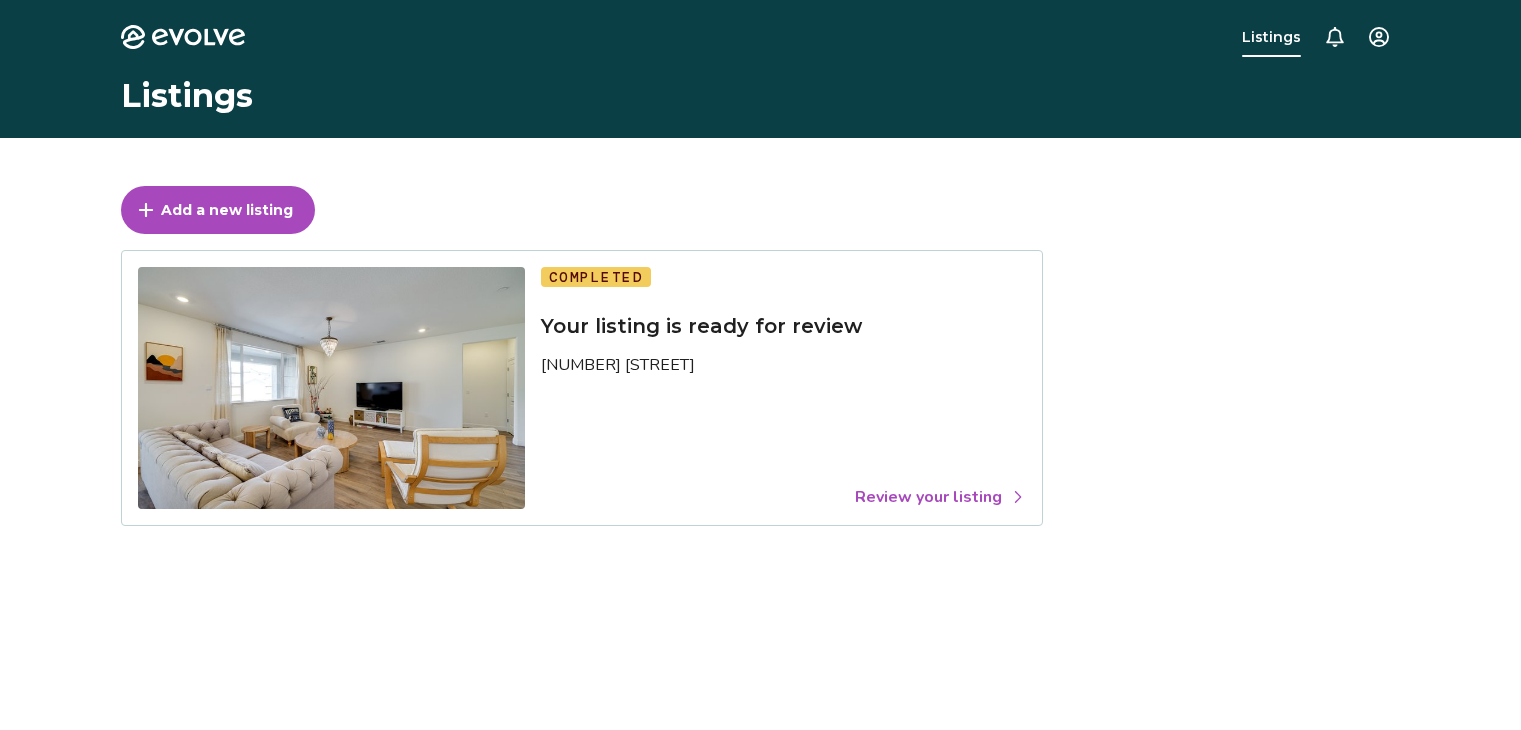 scroll, scrollTop: 0, scrollLeft: 0, axis: both 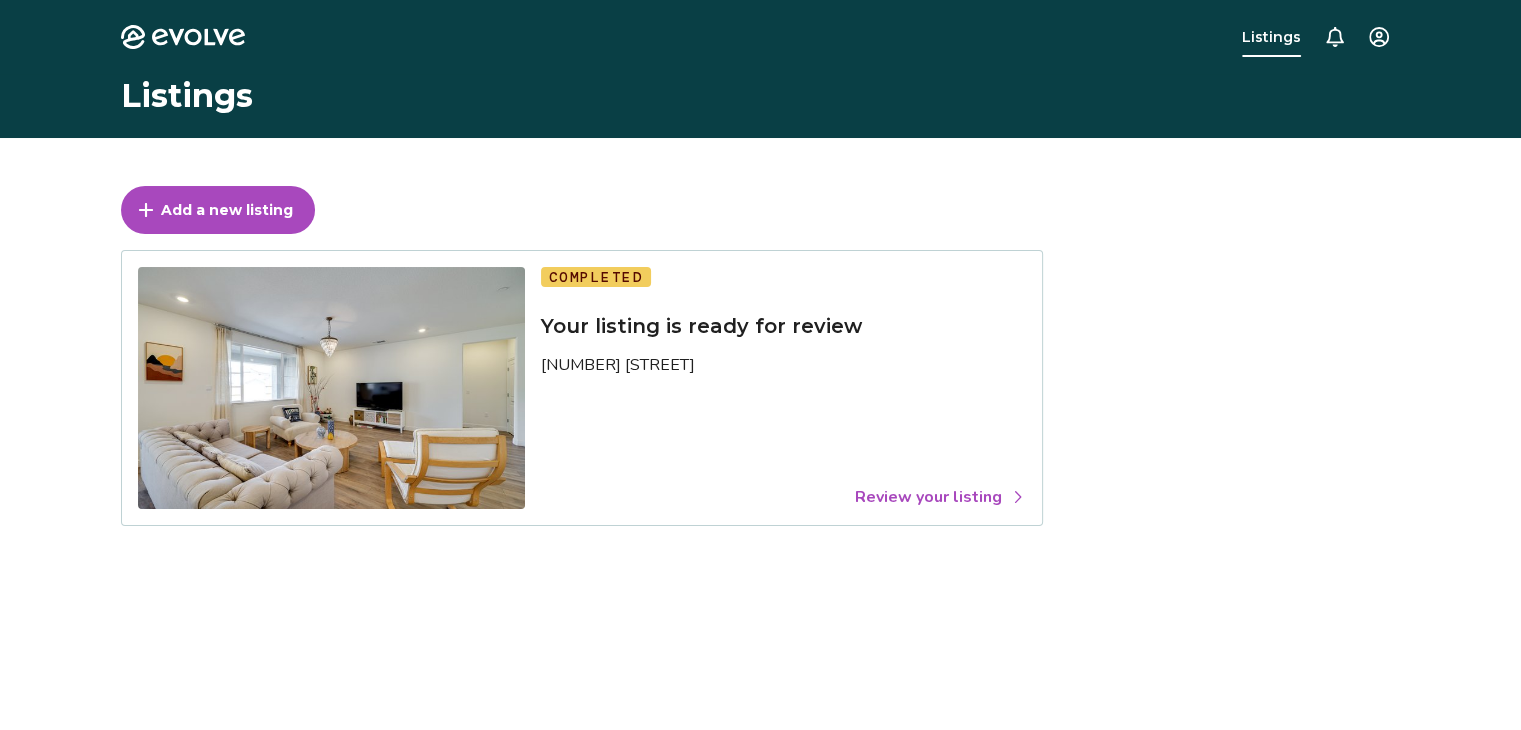 click on "Review your listing" at bounding box center (940, 497) 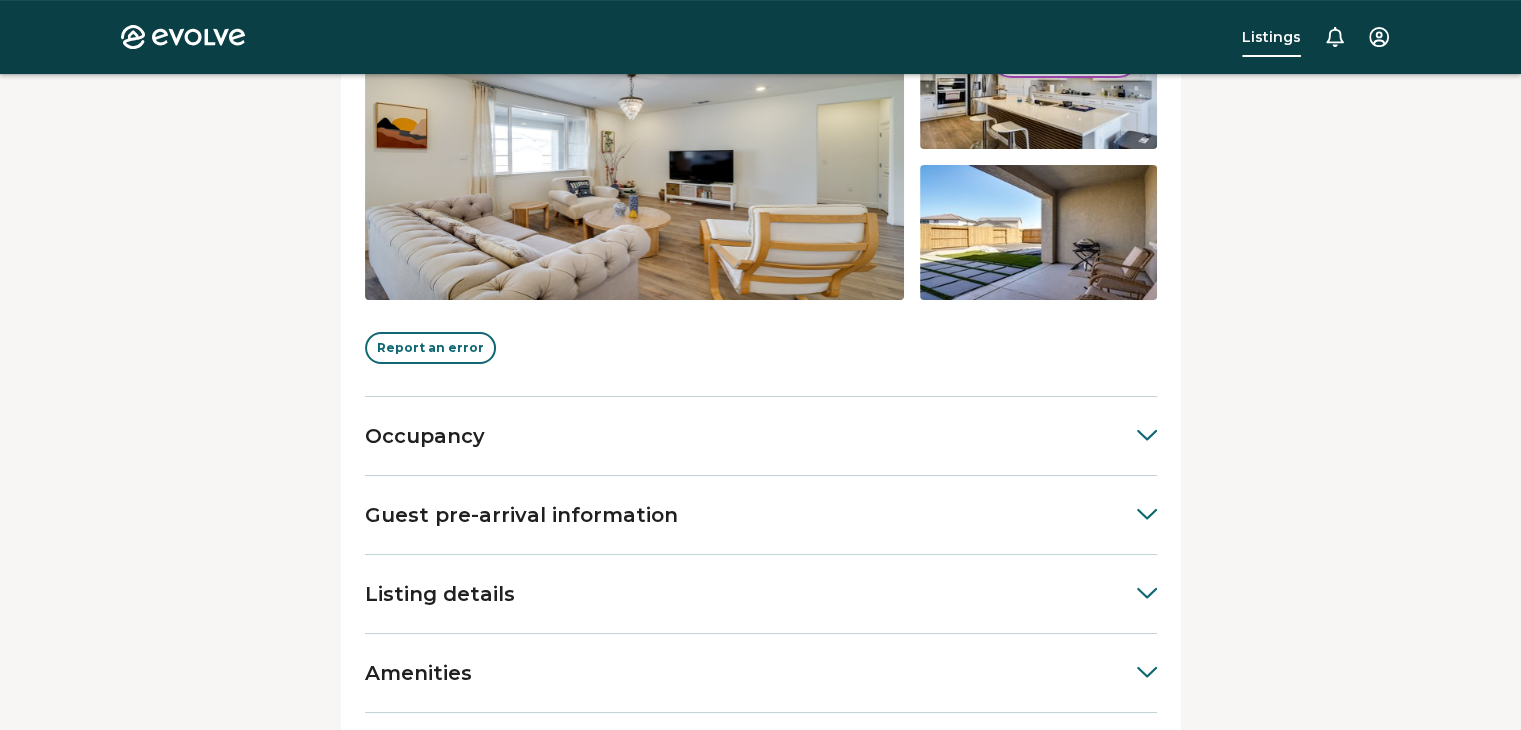 scroll, scrollTop: 600, scrollLeft: 0, axis: vertical 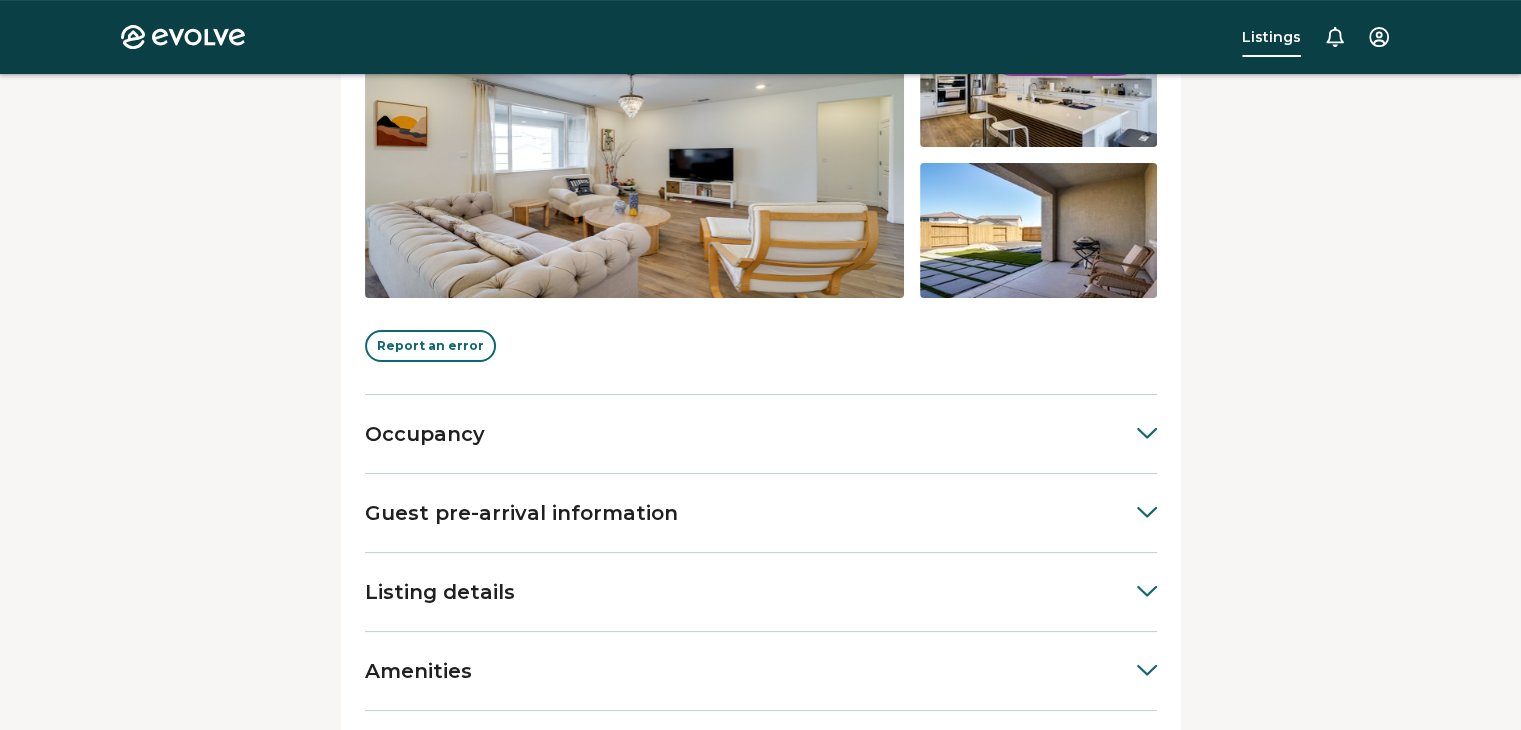 click 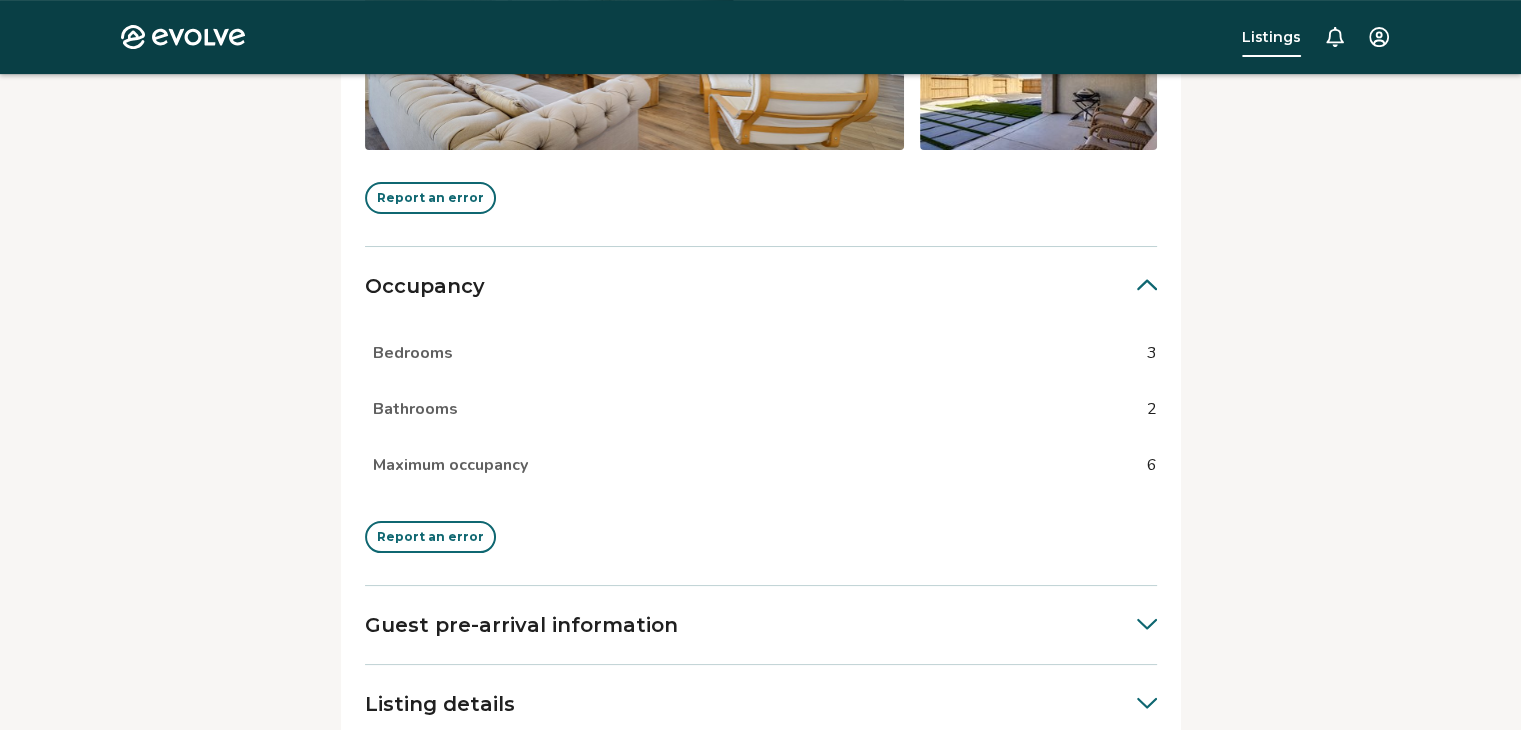 scroll, scrollTop: 700, scrollLeft: 0, axis: vertical 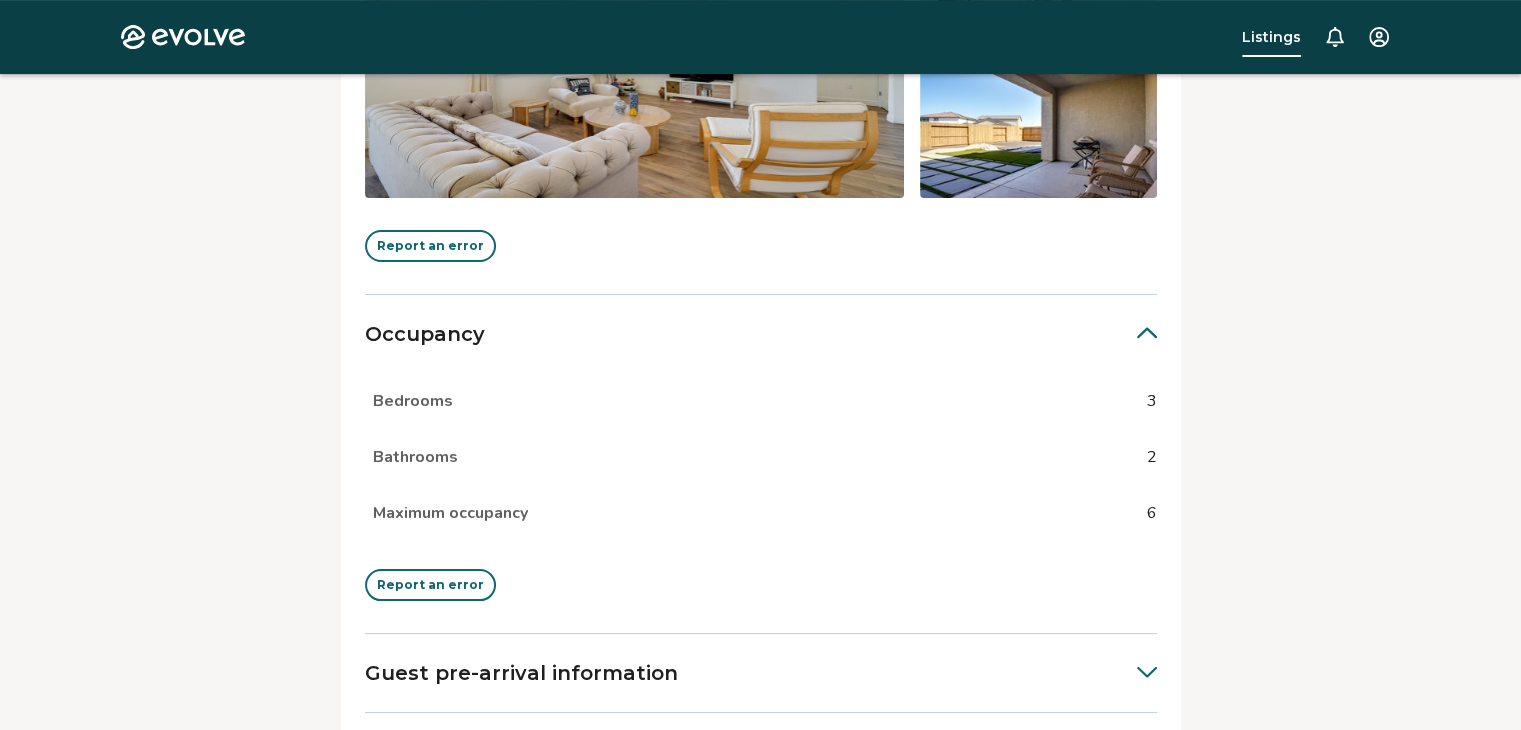 click 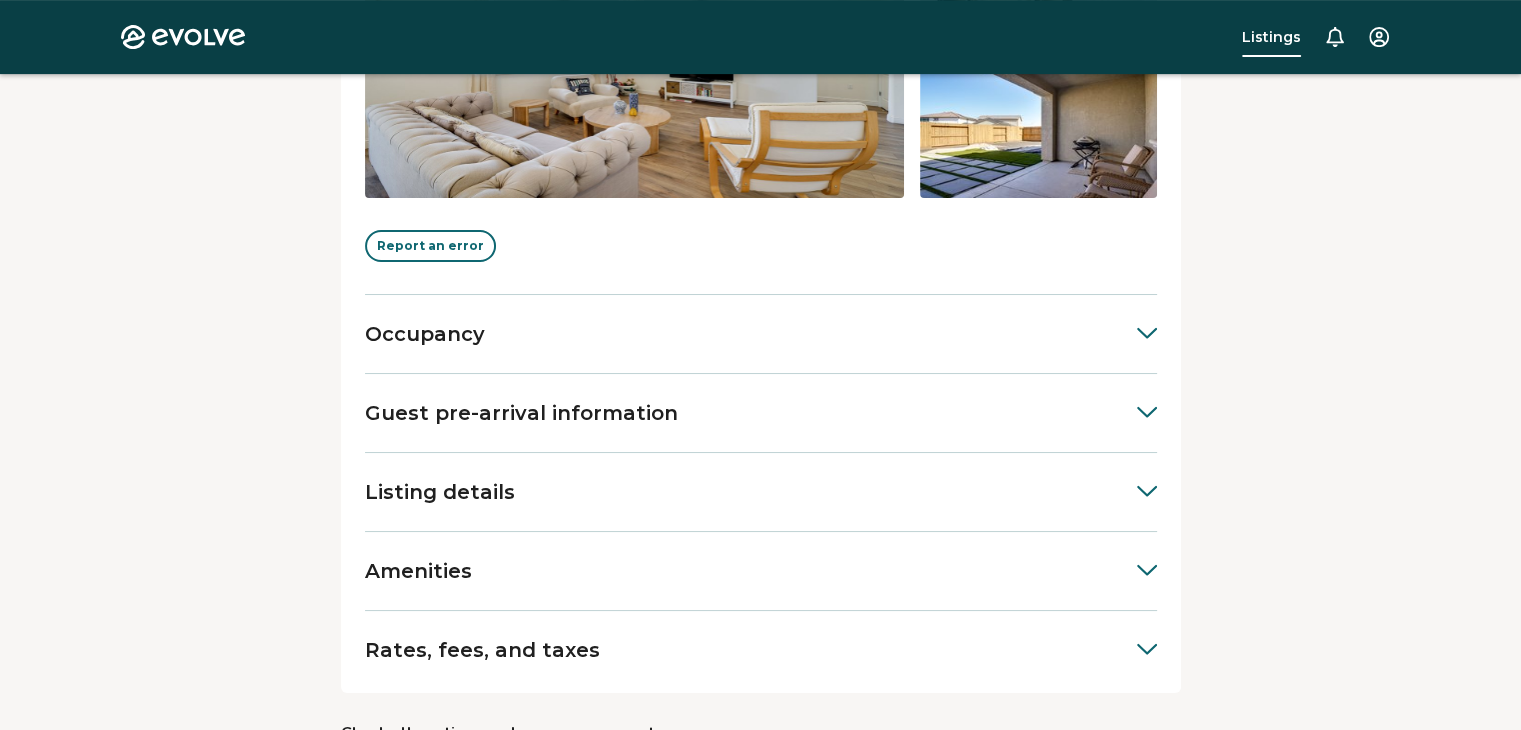 click 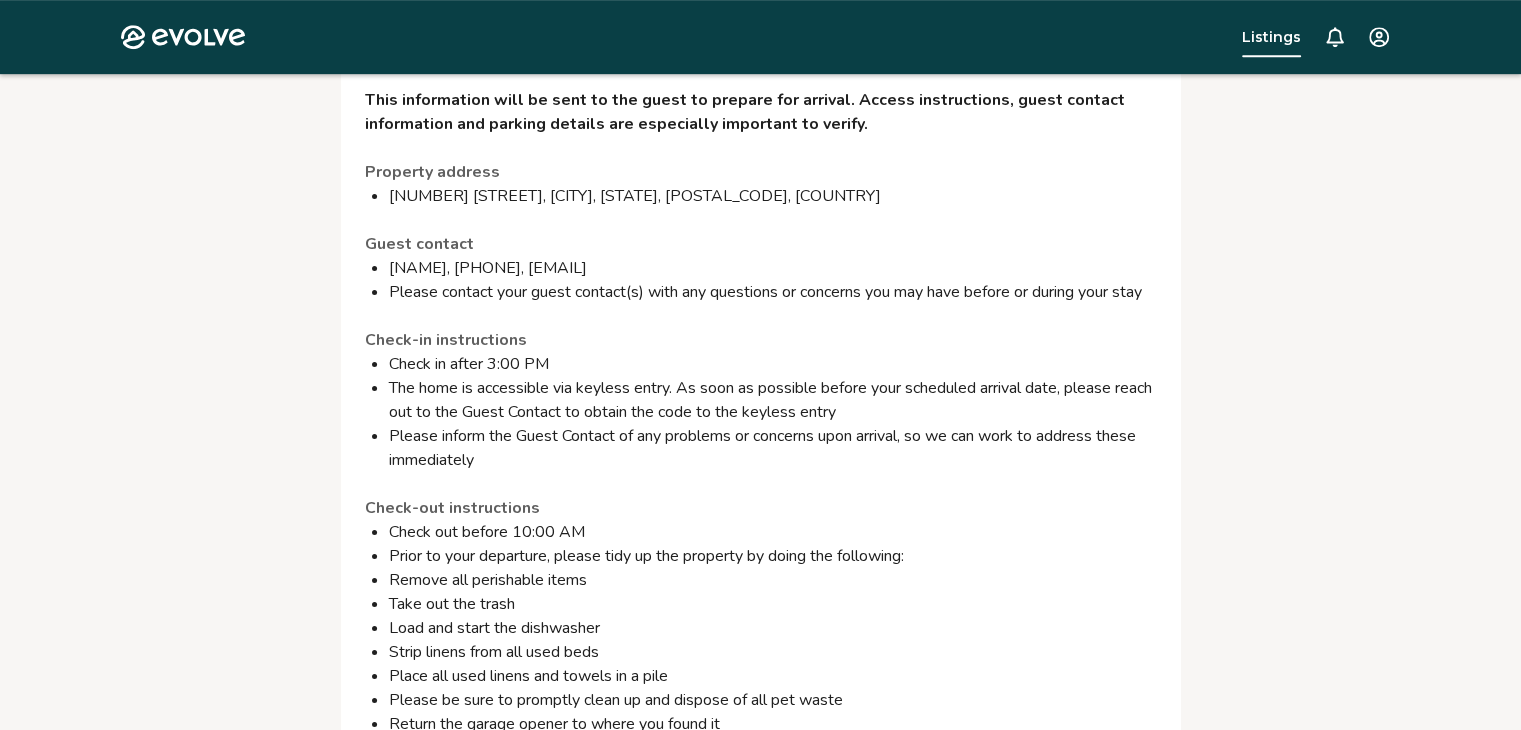 scroll, scrollTop: 1200, scrollLeft: 0, axis: vertical 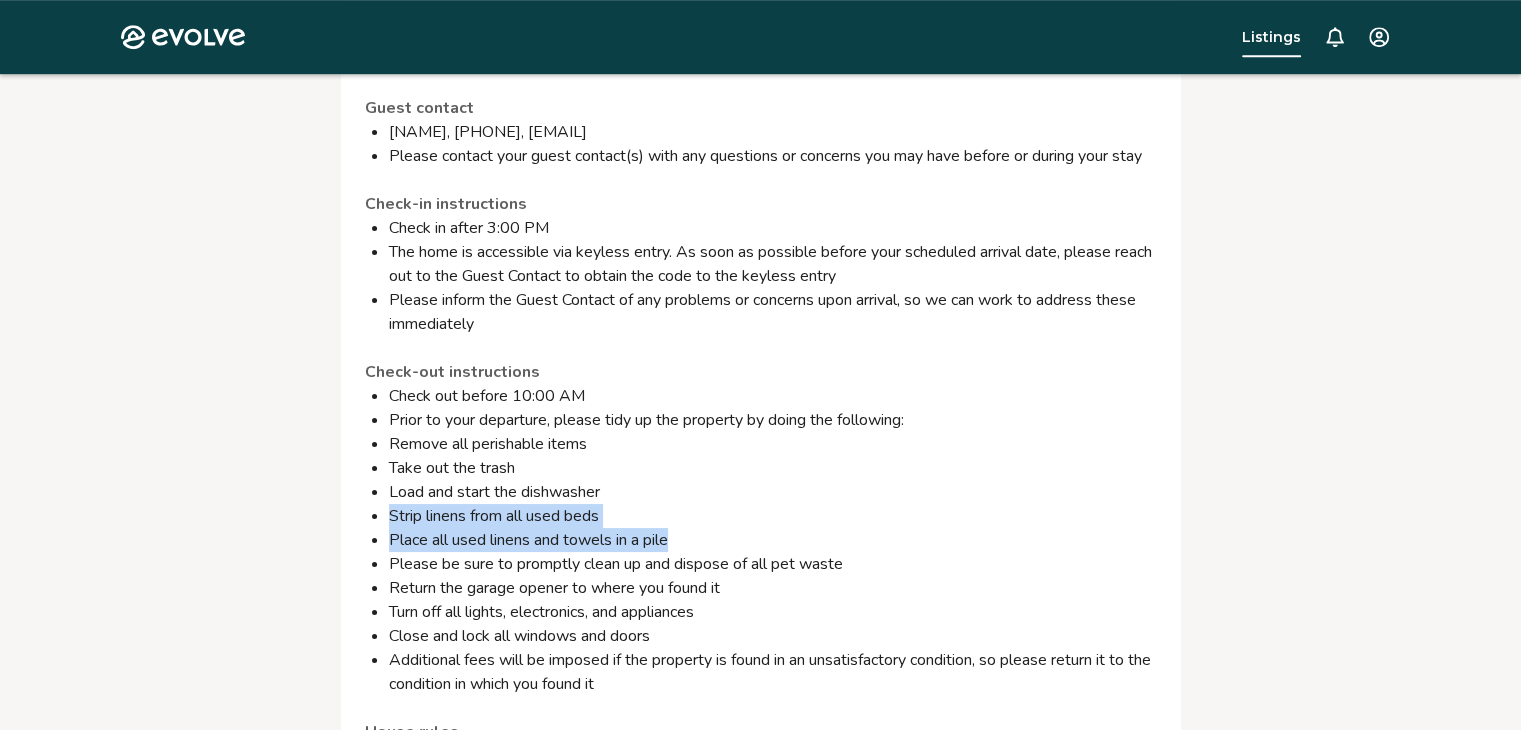 drag, startPoint x: 389, startPoint y: 536, endPoint x: 670, endPoint y: 564, distance: 282.39157 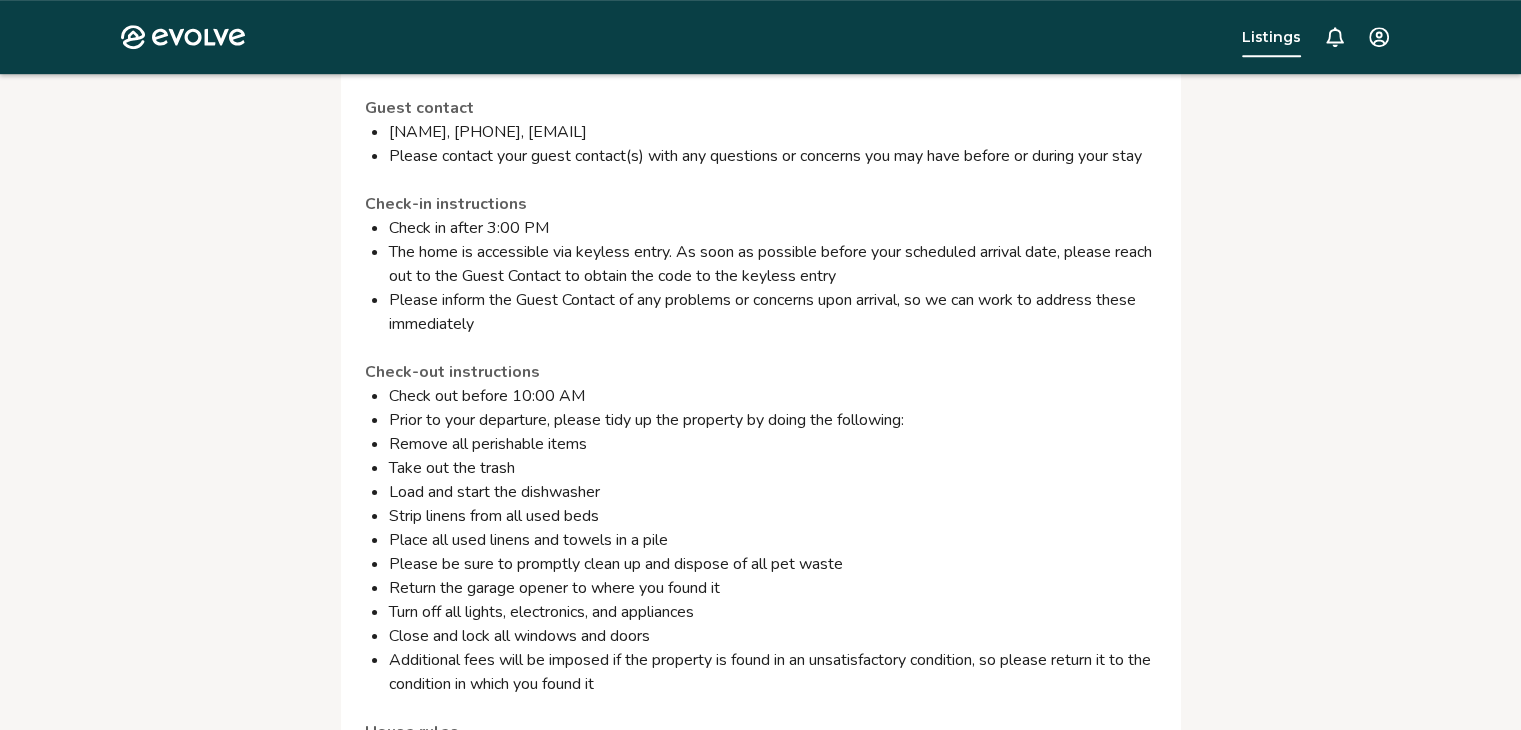 click on "Property address [NUMBER] [STREET], [CITY], [STATE], [POSTAL_CODE], [COUNTRY]
Guest contact [NAME], [PHONE], [EMAIL]
Please contact the Guest Contact with any questions or concerns you may have before or during your stay Check-in instructions Check in after [TIME]
The home is accessible via keyless entry. As soon as possible before your scheduled arrival date, please reach out to the Guest Contact to obtain the code to the keyless entry
Check-out instructions" at bounding box center (761, 401) 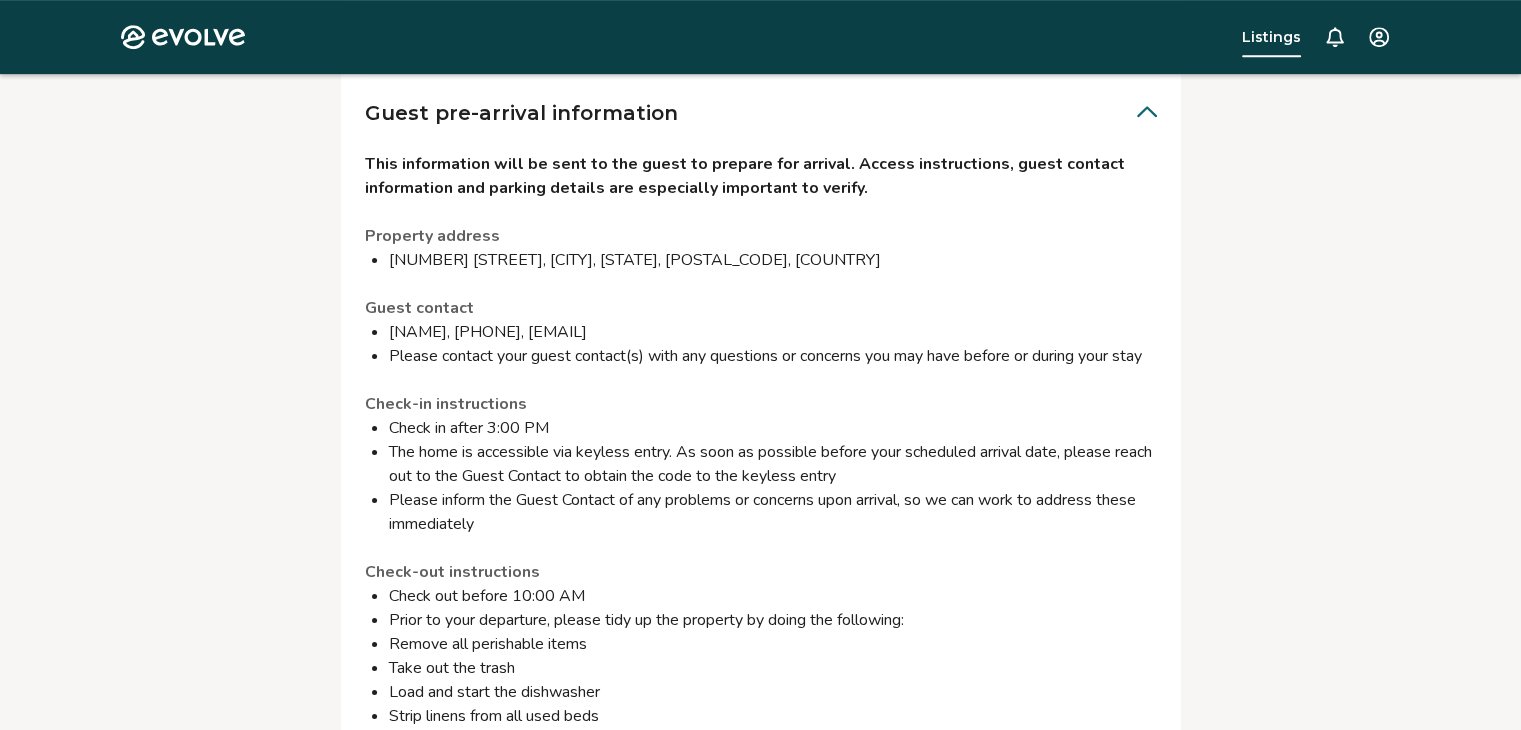 scroll, scrollTop: 900, scrollLeft: 0, axis: vertical 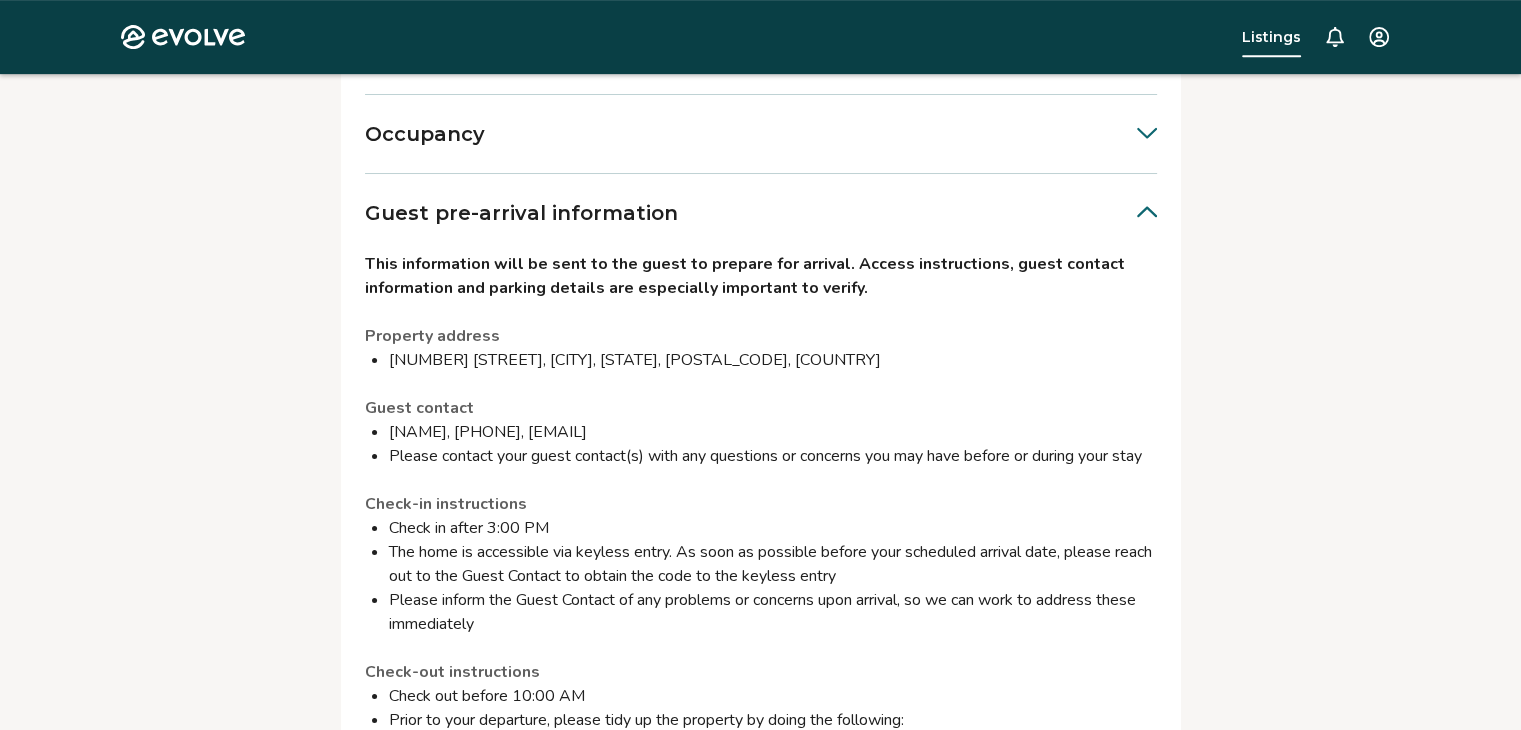 click 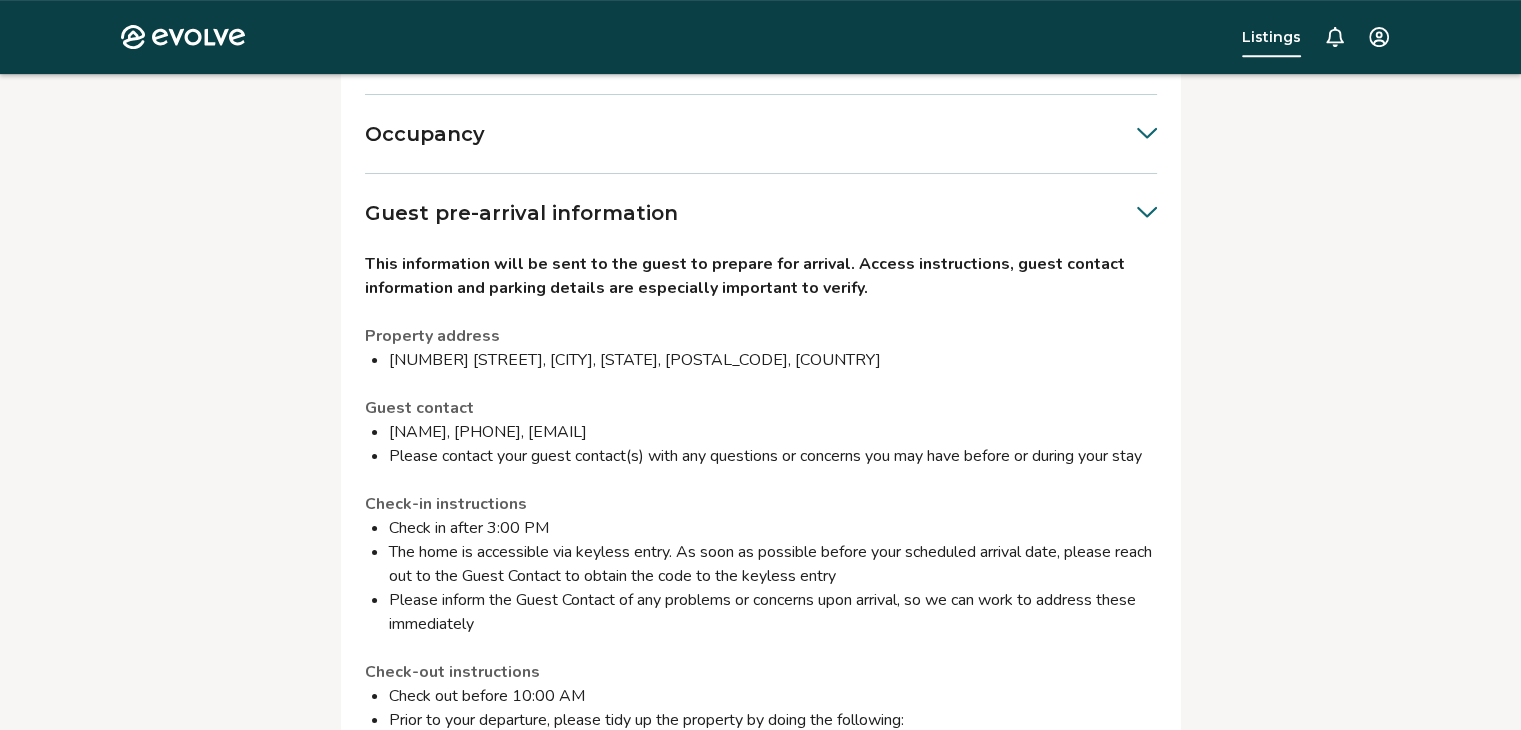 scroll, scrollTop: 895, scrollLeft: 0, axis: vertical 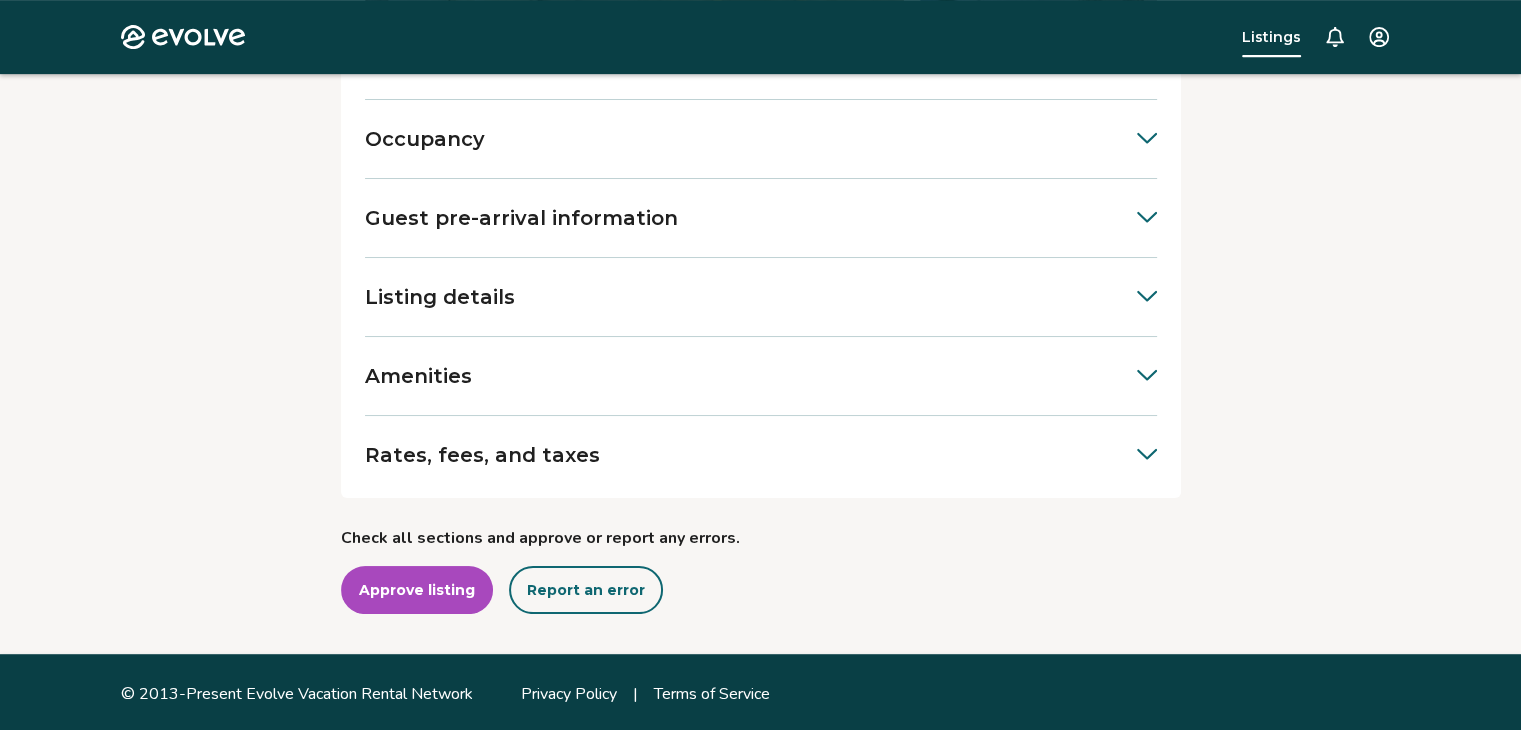click 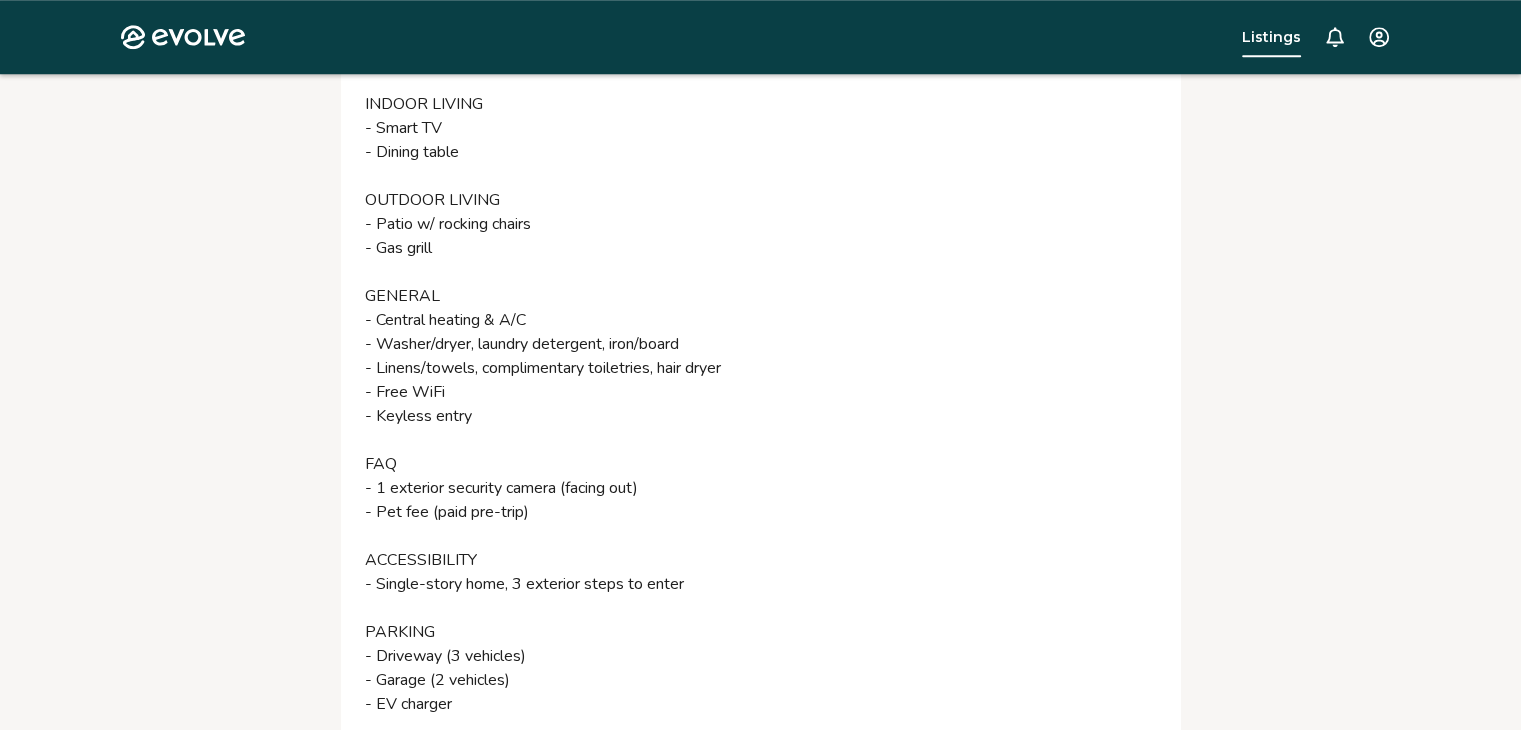 scroll, scrollTop: 1795, scrollLeft: 0, axis: vertical 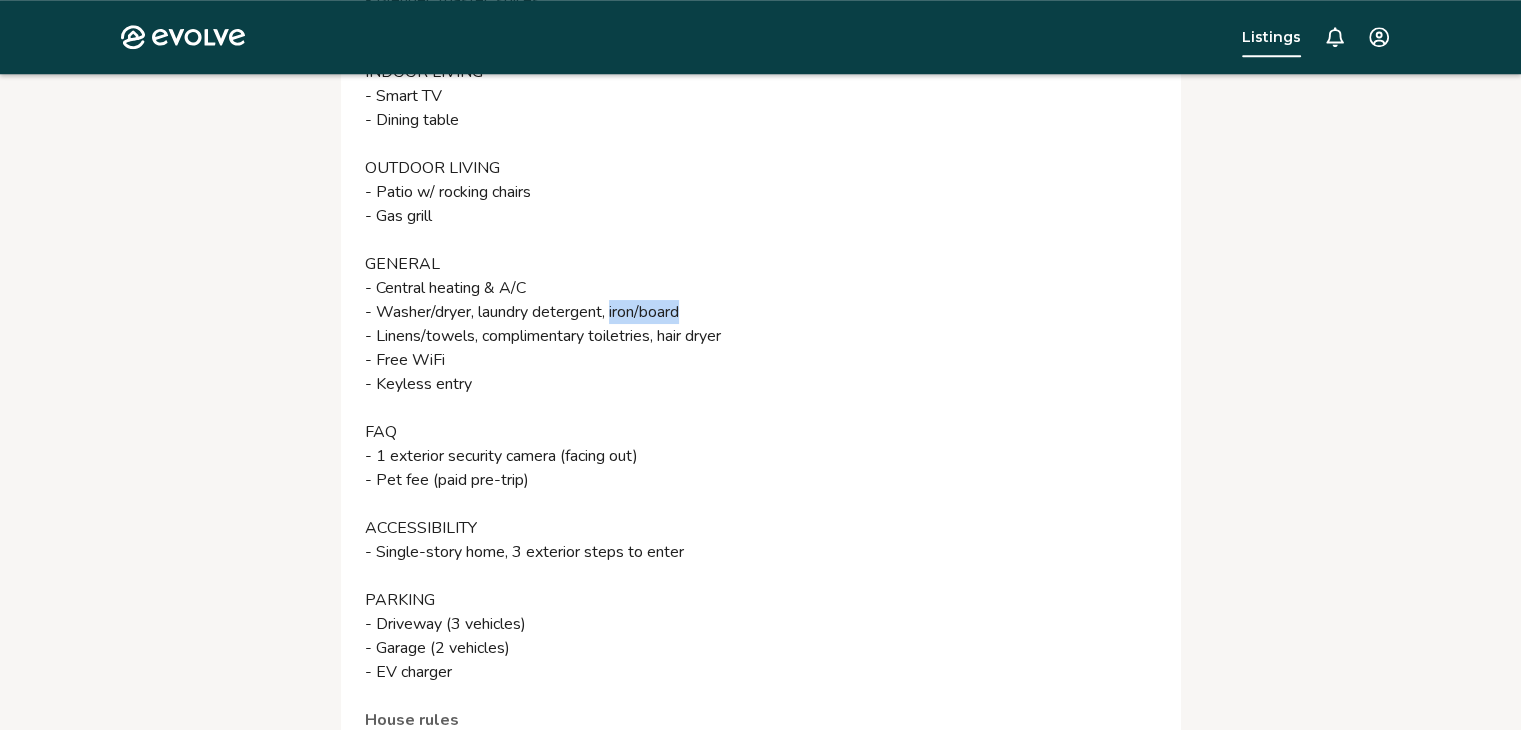 drag, startPoint x: 689, startPoint y: 306, endPoint x: 619, endPoint y: 309, distance: 70.064255 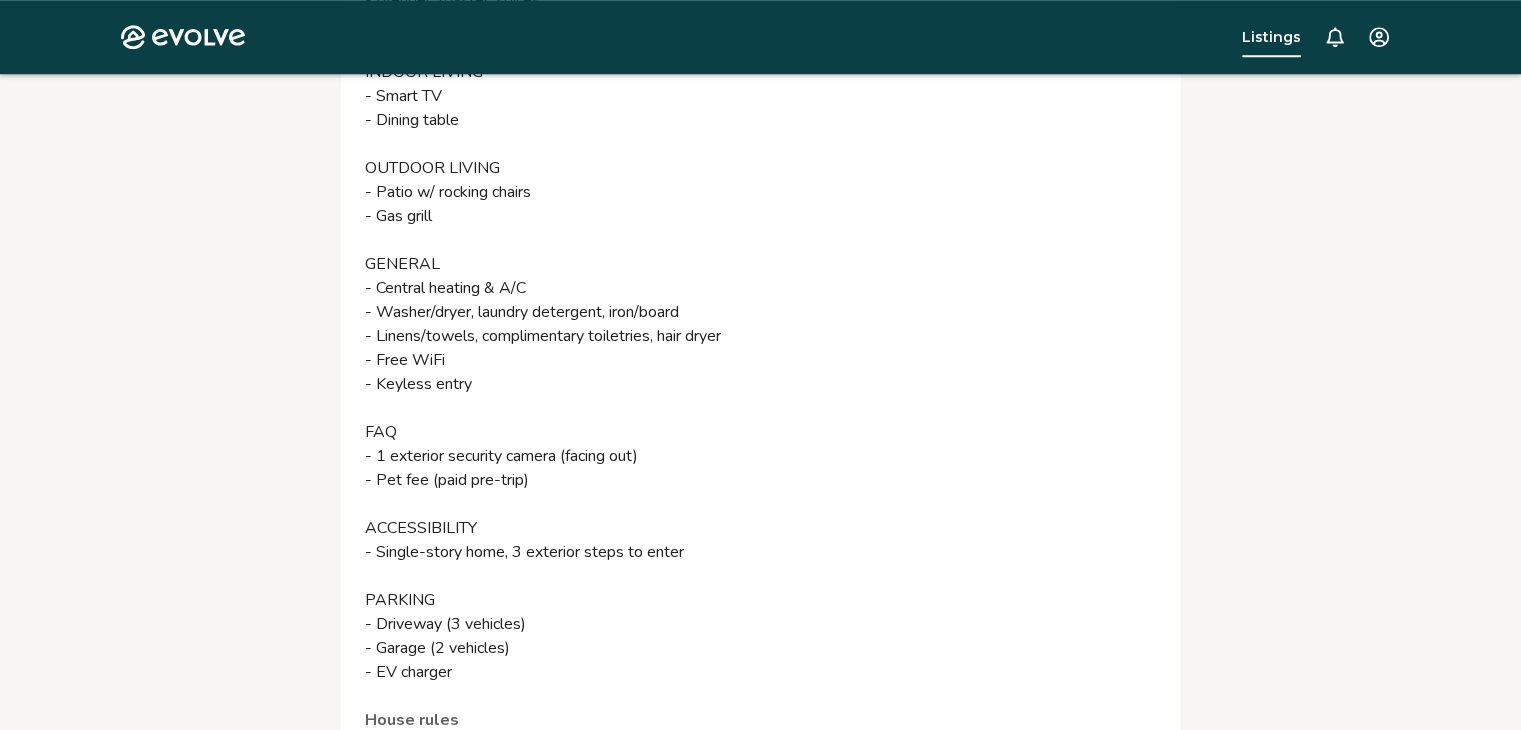 click on "The property SLEEPING ARRANGEMENTS
- Bedroom 1: 1 king bed
- Bedroom 2: 1 queen bed
- Bedroom 3: 1 queen bed
- Sitting Room: 2 twin sleeper sofas
KITCHEN
- Stove/oven, refrigerator, microwave, dishwasher
- Drip coffee maker, Italian espresso maker
- Blender, toaster, spices
- Cooking basics, trash bags/paper towels, dishware & flatware
INDOOR LIVING
- Smart TV
- Dining table
OUTDOOR LIVING
- Patio w/ rocking chairs
- Gas grill
GENERAL
- Central heating & A/C
- Washer/dryer, laundry detergent, iron/board
- Linens/towels, complimentary toiletries, hair dryer
- Free WiFi
- Keyless entry
FAQ
- 1 exterior security camera (facing out)
- Pet fee (paid pre-trip)
ACCESSIBILITY
- Single-story home, 3 exterior steps to enter
PARKING
- Driveway (3 vehicles)
- Garage (2 vehicles)
- EV charger" at bounding box center (761, 216) 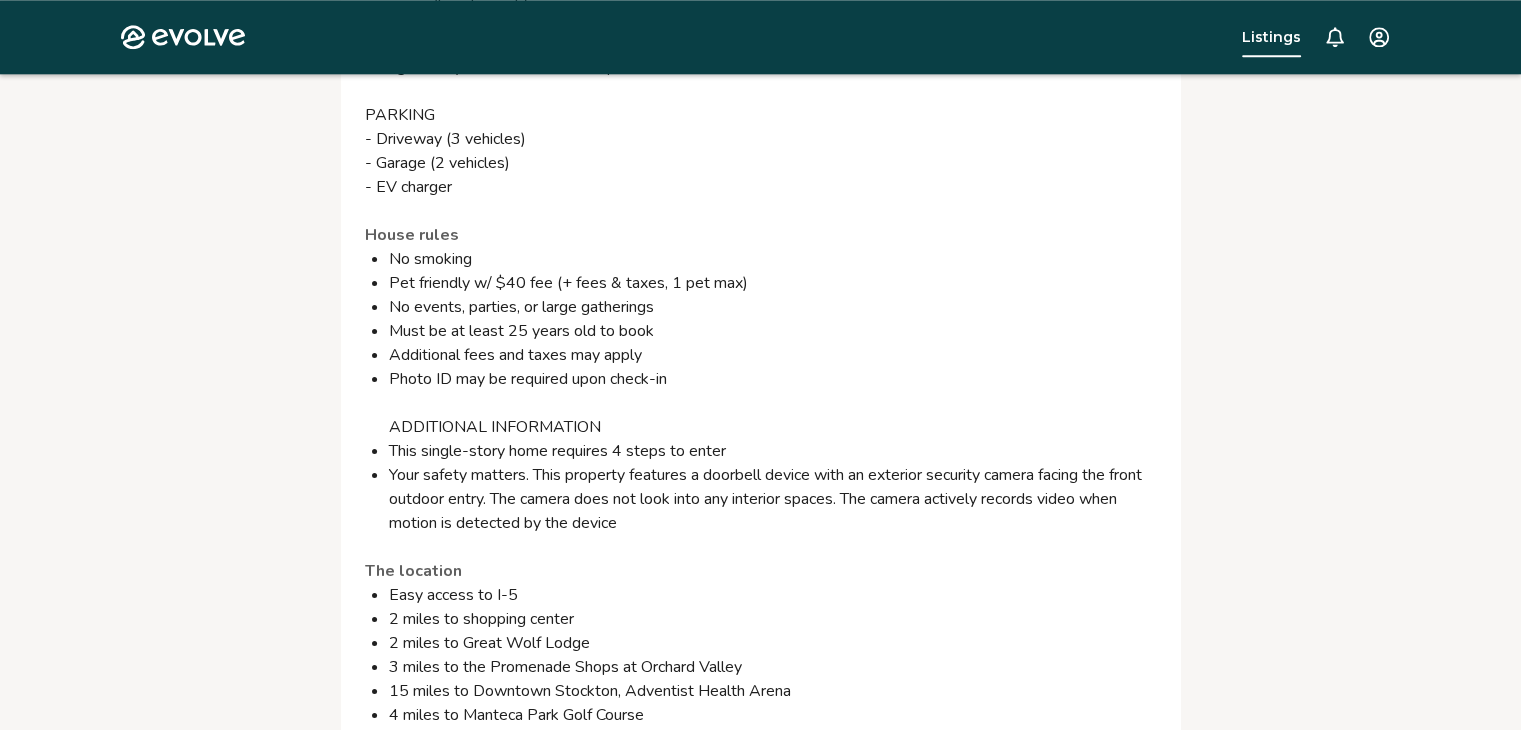 scroll, scrollTop: 2195, scrollLeft: 0, axis: vertical 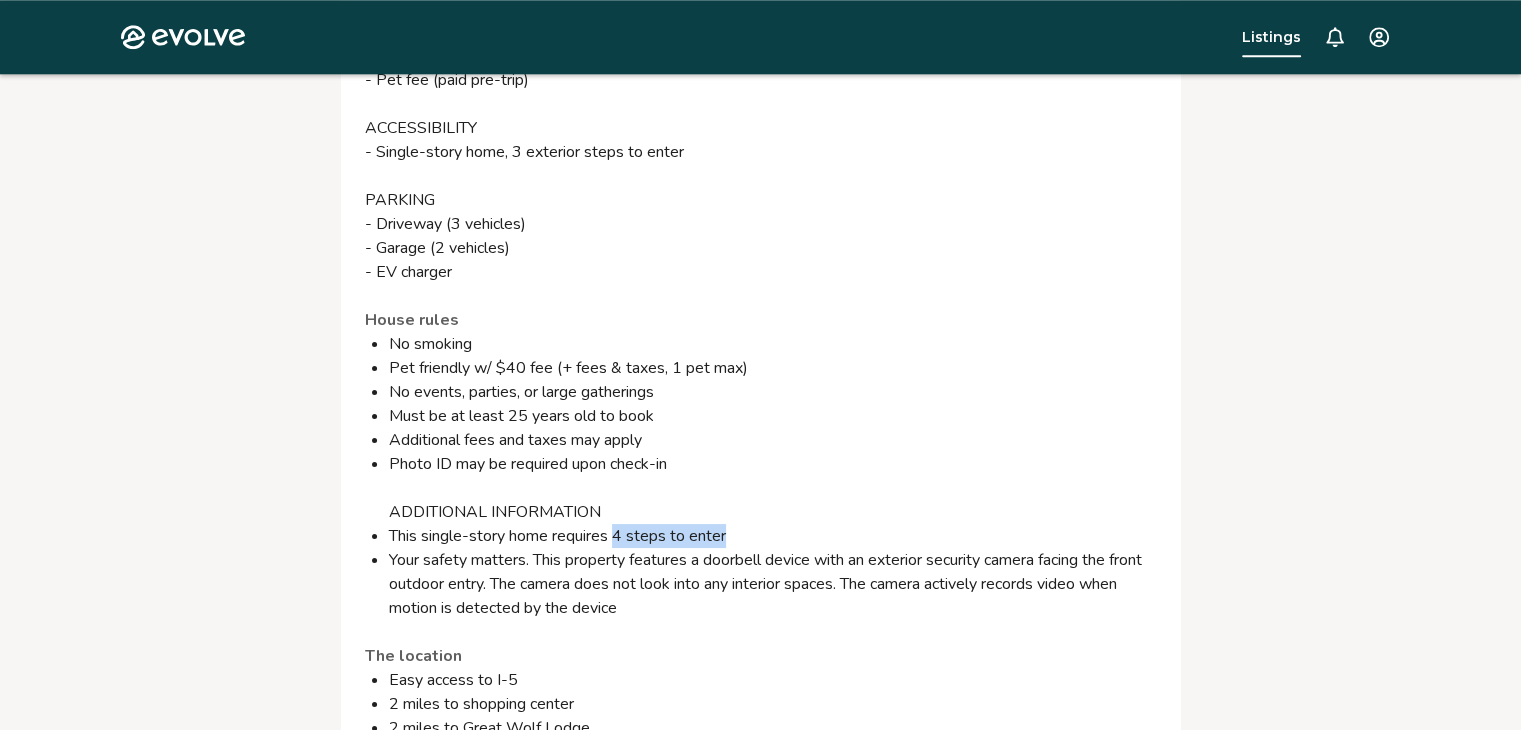 drag, startPoint x: 731, startPoint y: 534, endPoint x: 624, endPoint y: 535, distance: 107.00467 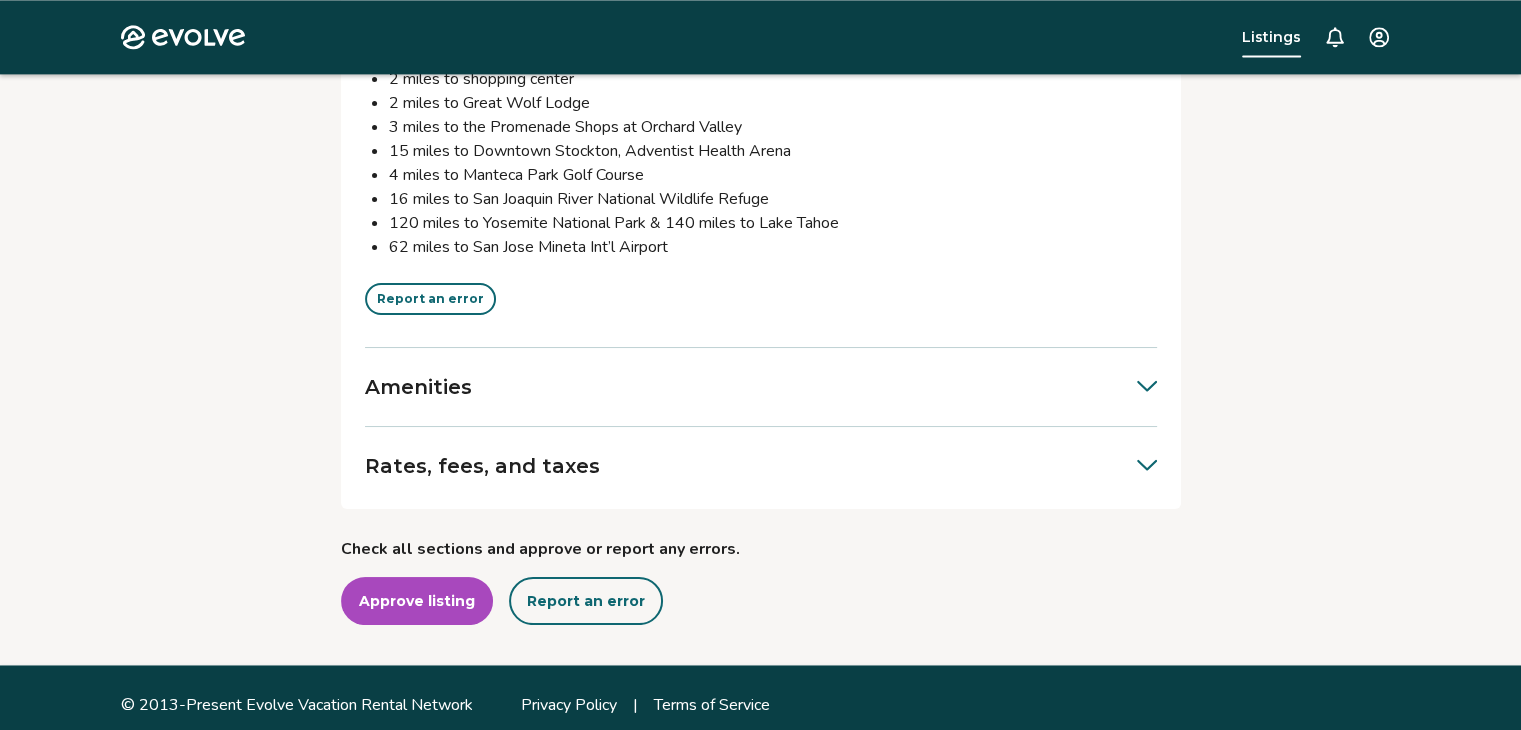 scroll, scrollTop: 2830, scrollLeft: 0, axis: vertical 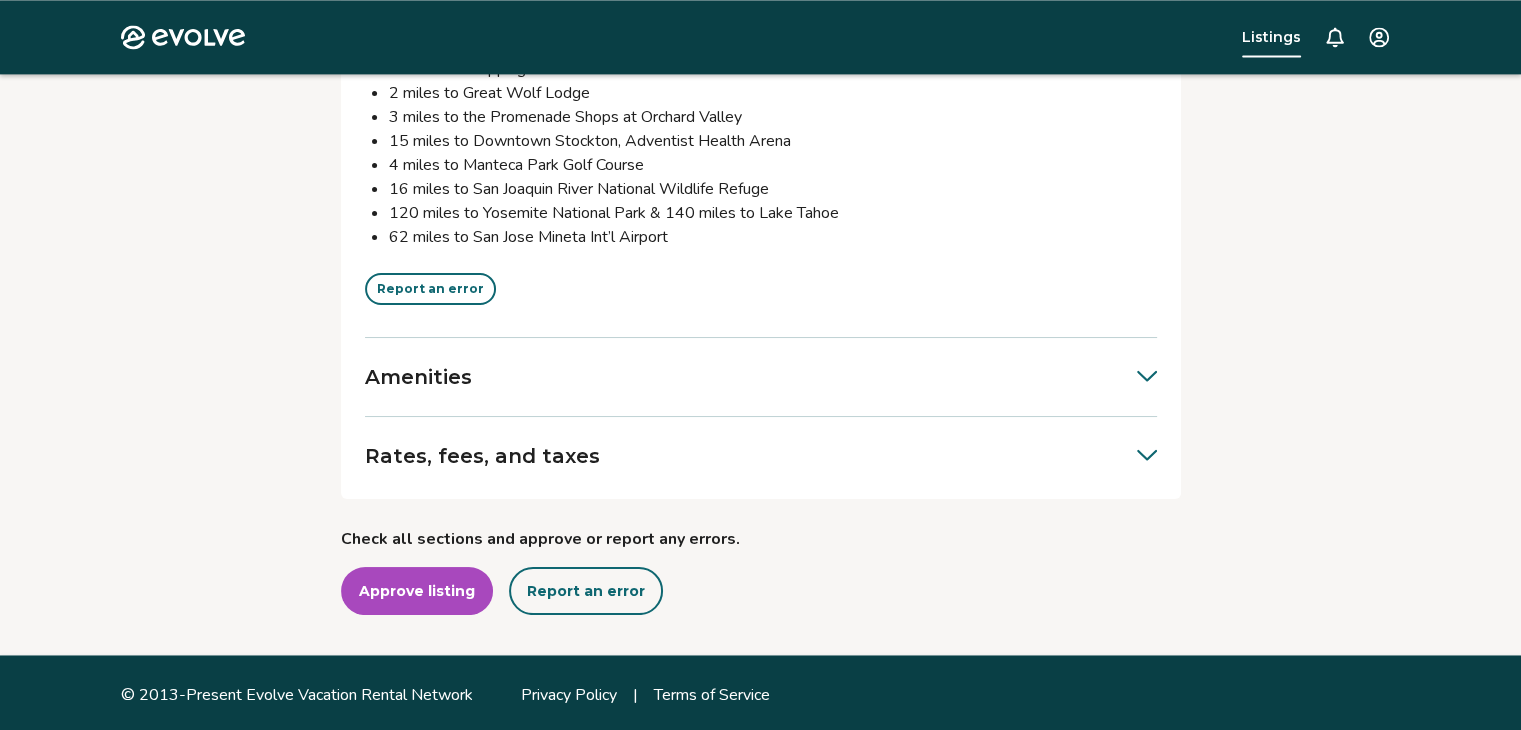 click 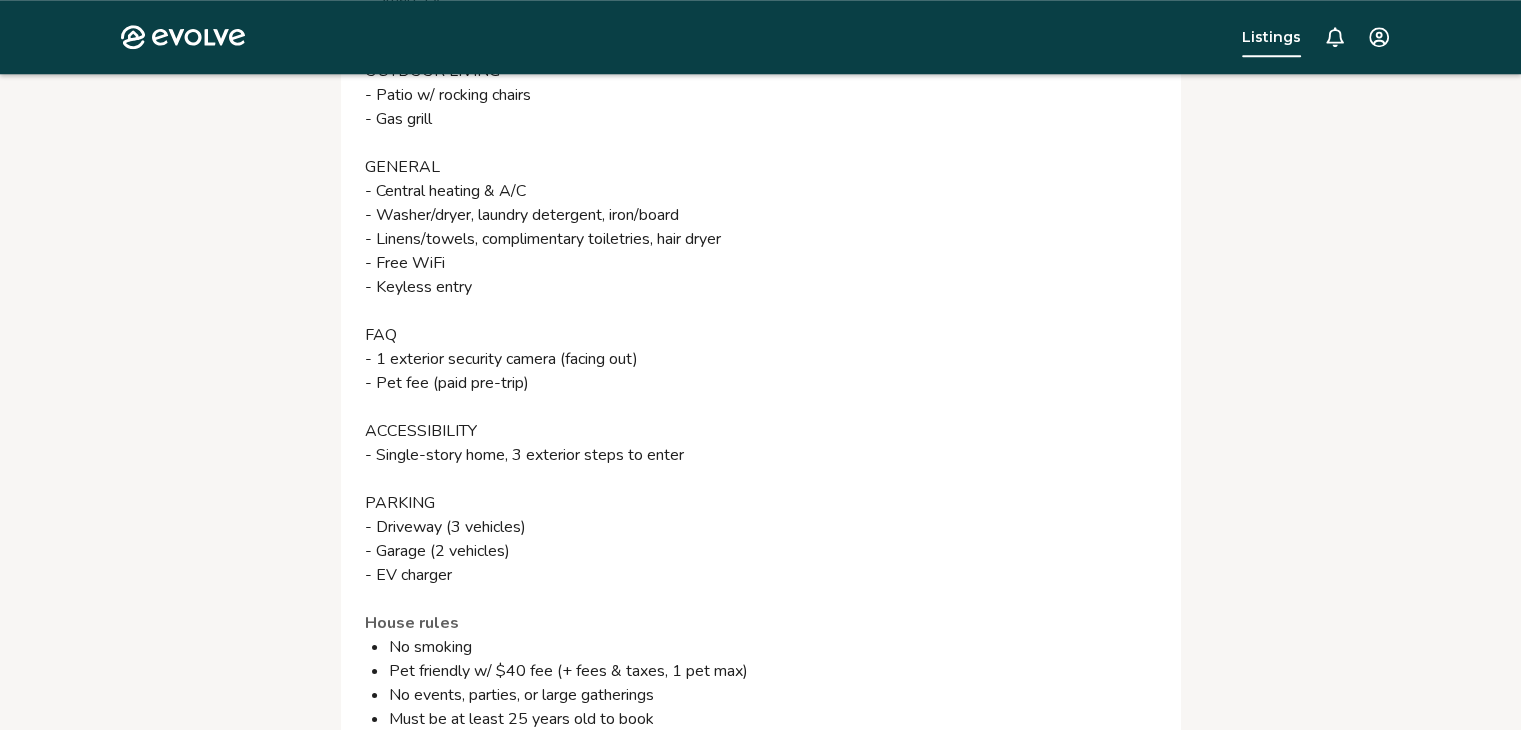 scroll, scrollTop: 1830, scrollLeft: 0, axis: vertical 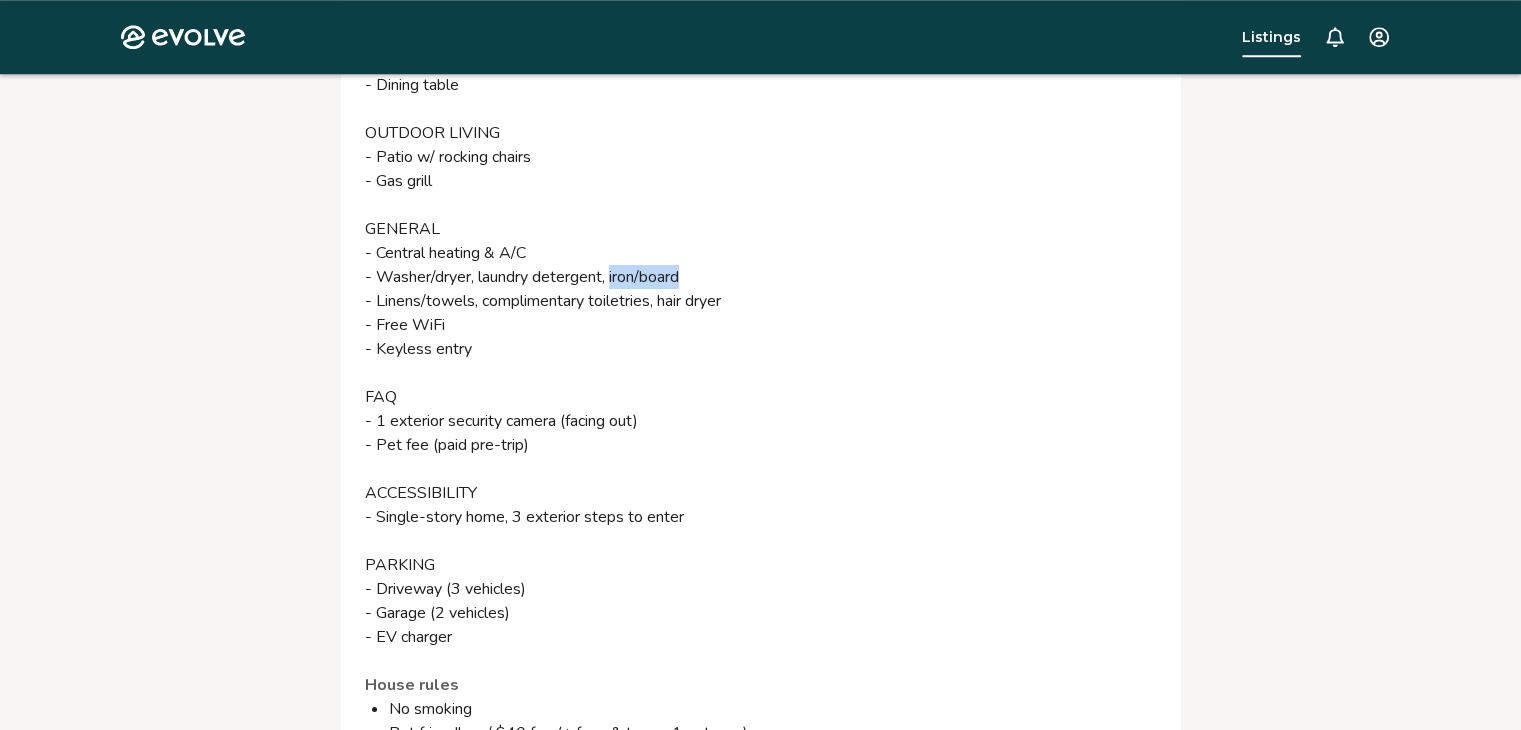 drag, startPoint x: 692, startPoint y: 268, endPoint x: 617, endPoint y: 275, distance: 75.32596 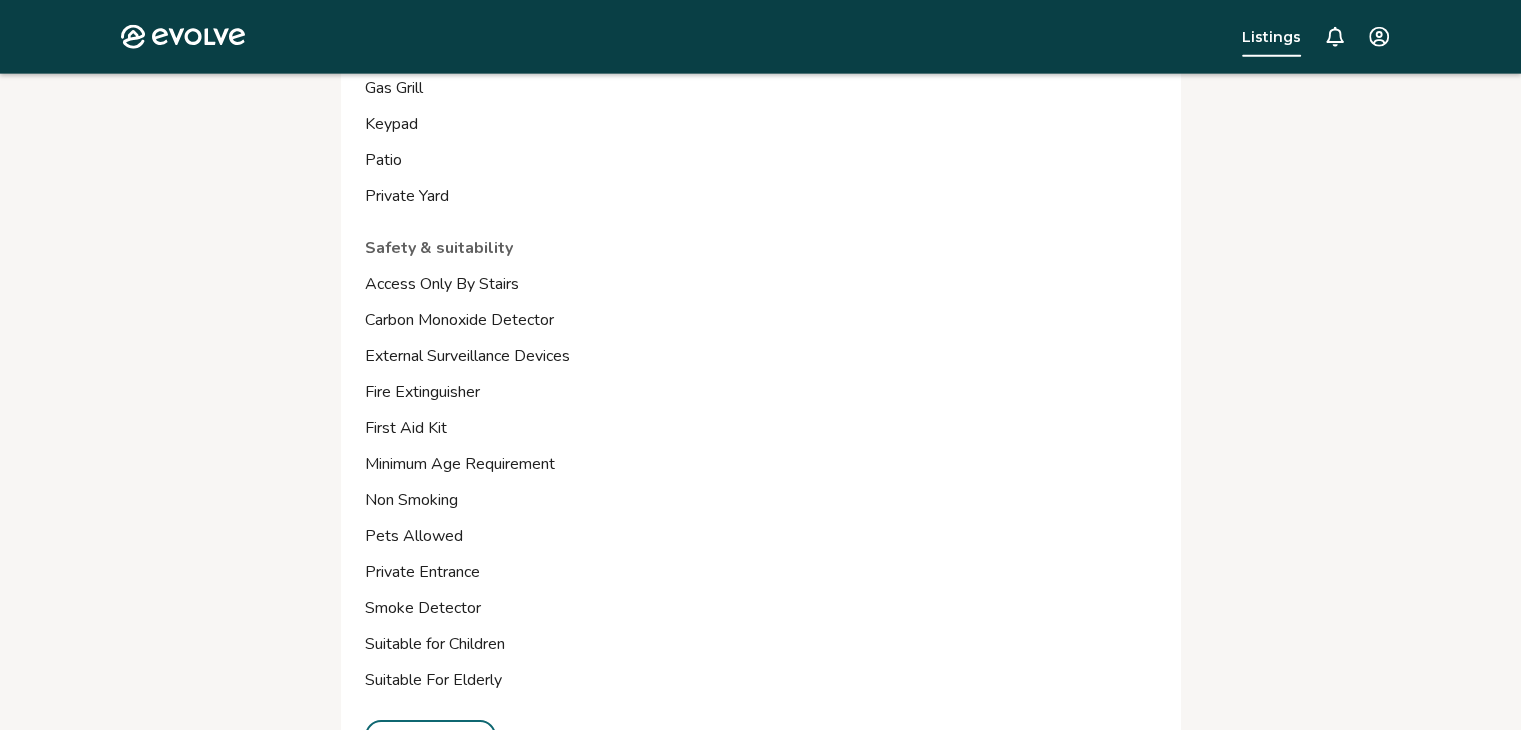 scroll, scrollTop: 4830, scrollLeft: 0, axis: vertical 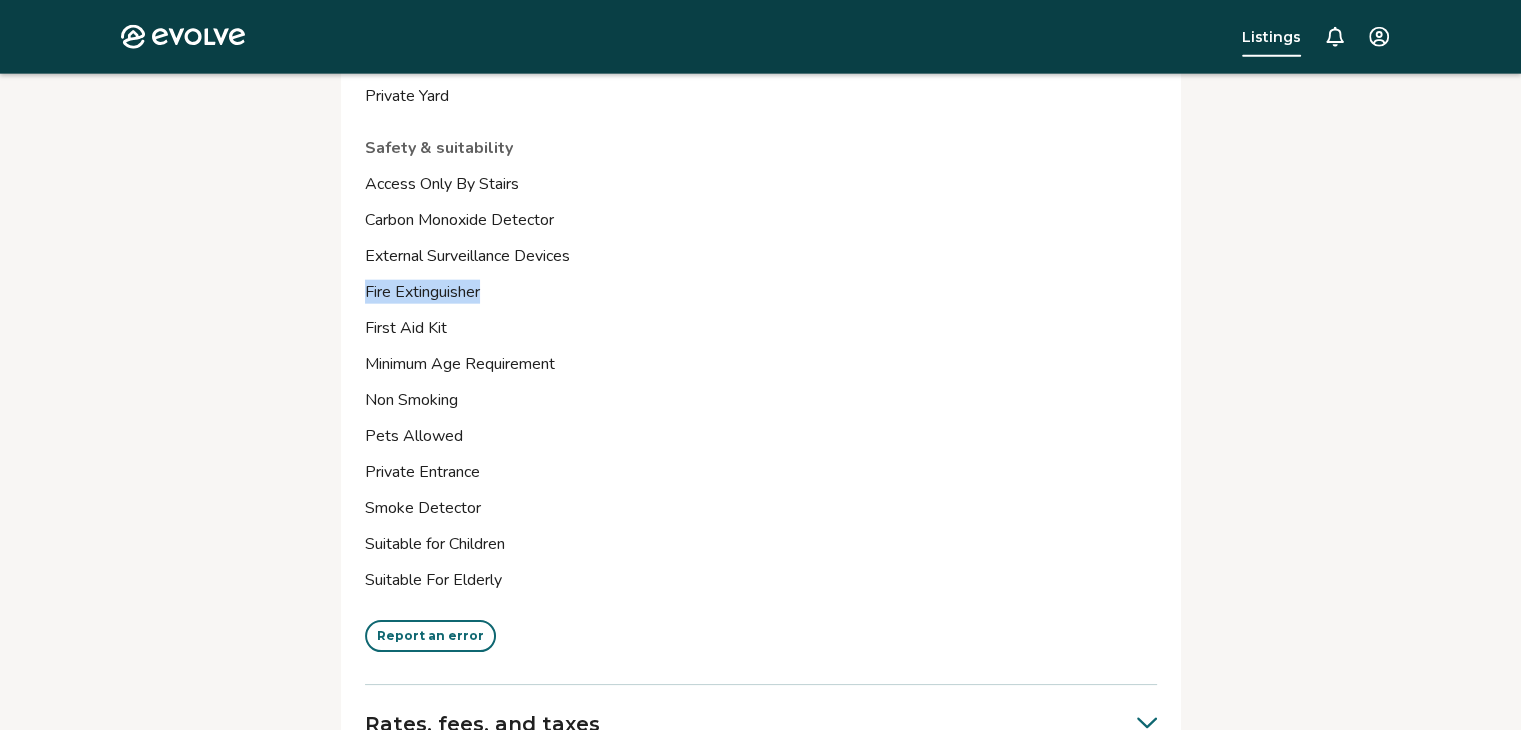drag, startPoint x: 485, startPoint y: 290, endPoint x: 364, endPoint y: 288, distance: 121.016525 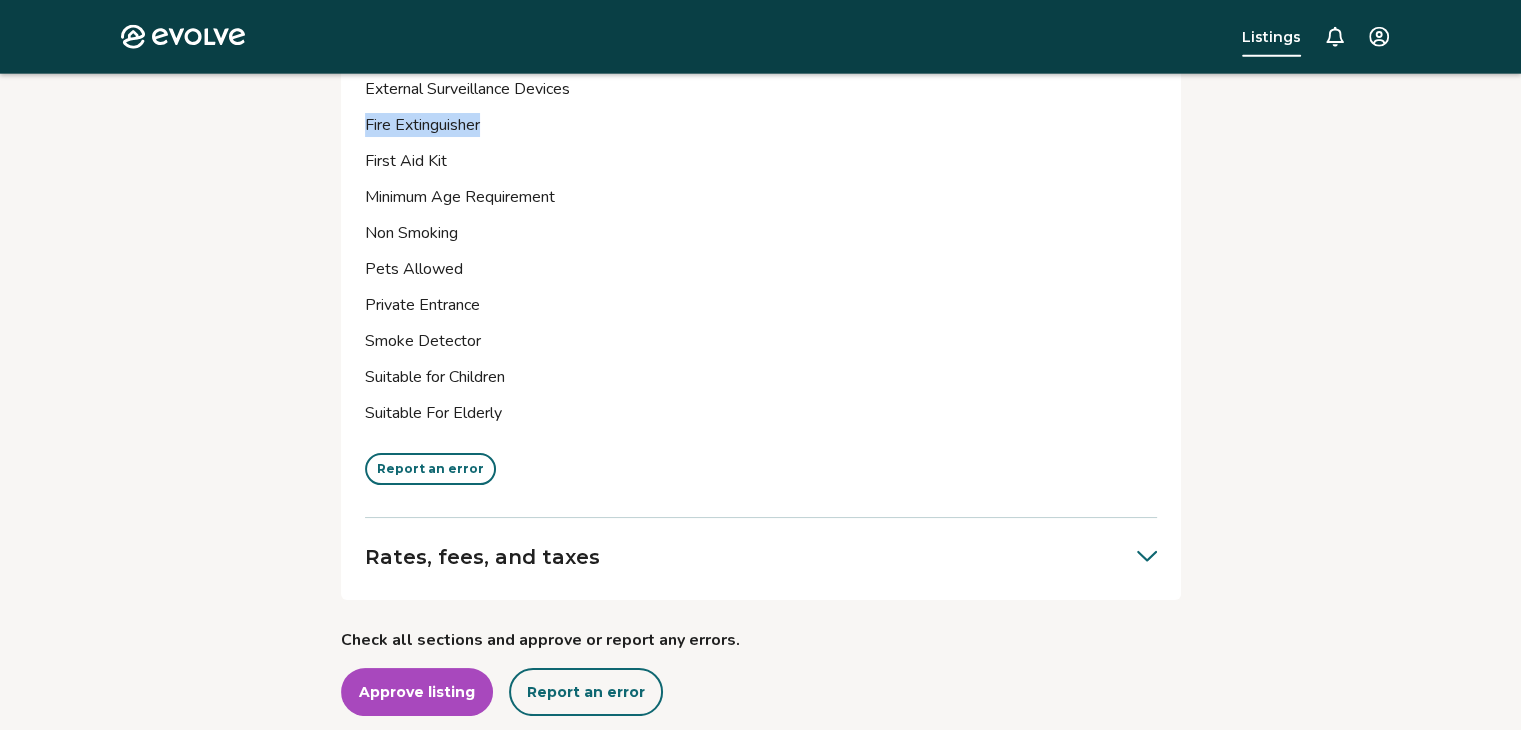 scroll, scrollTop: 5097, scrollLeft: 0, axis: vertical 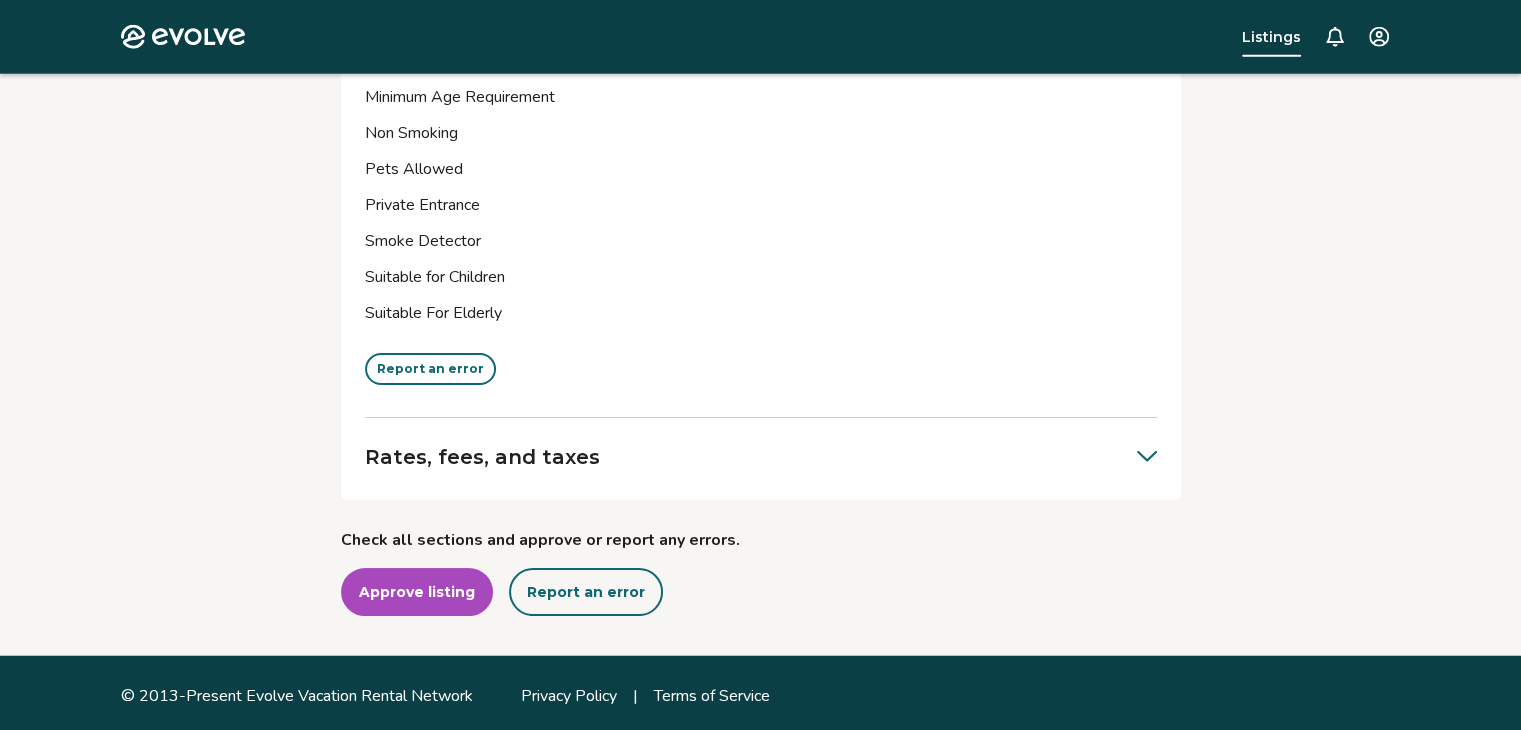 click 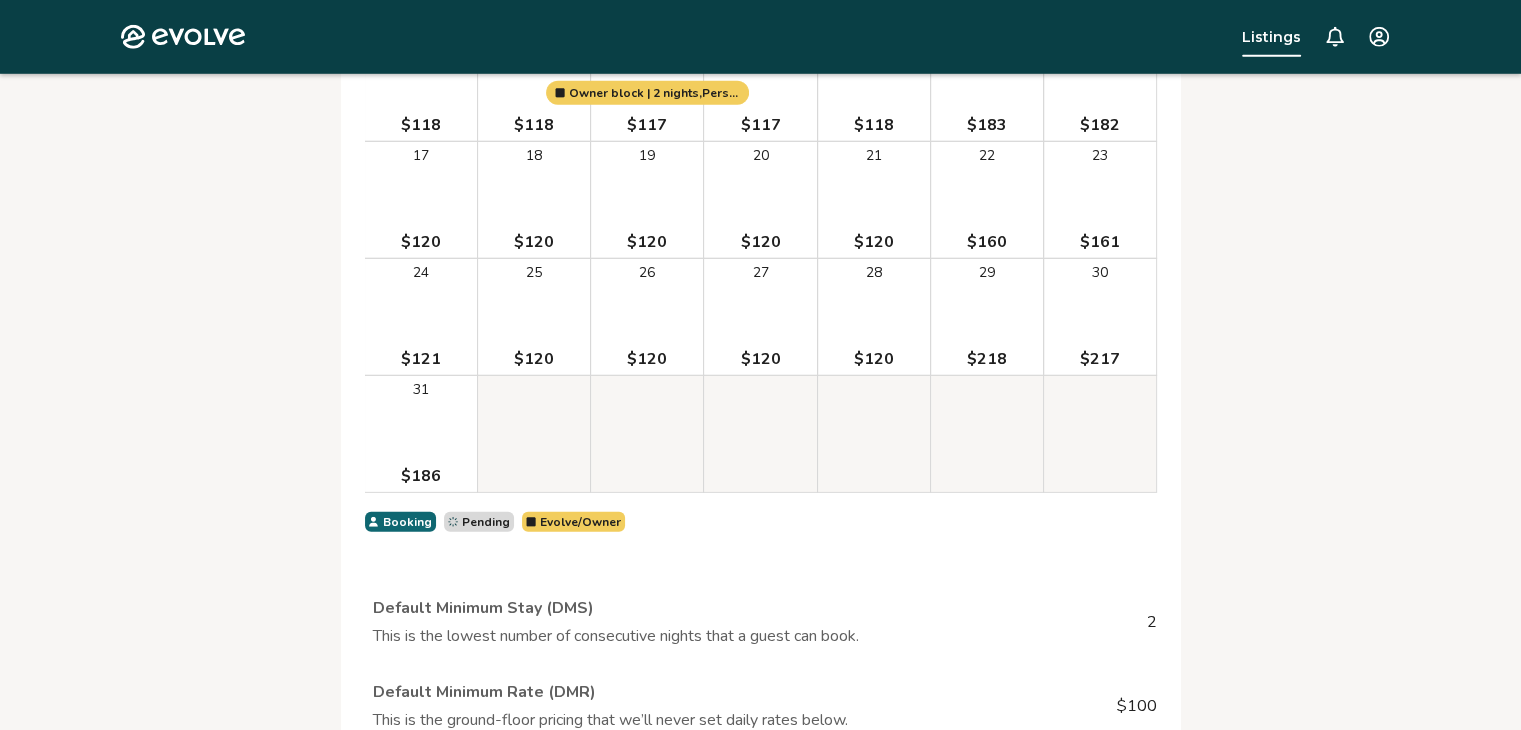 scroll, scrollTop: 5784, scrollLeft: 0, axis: vertical 